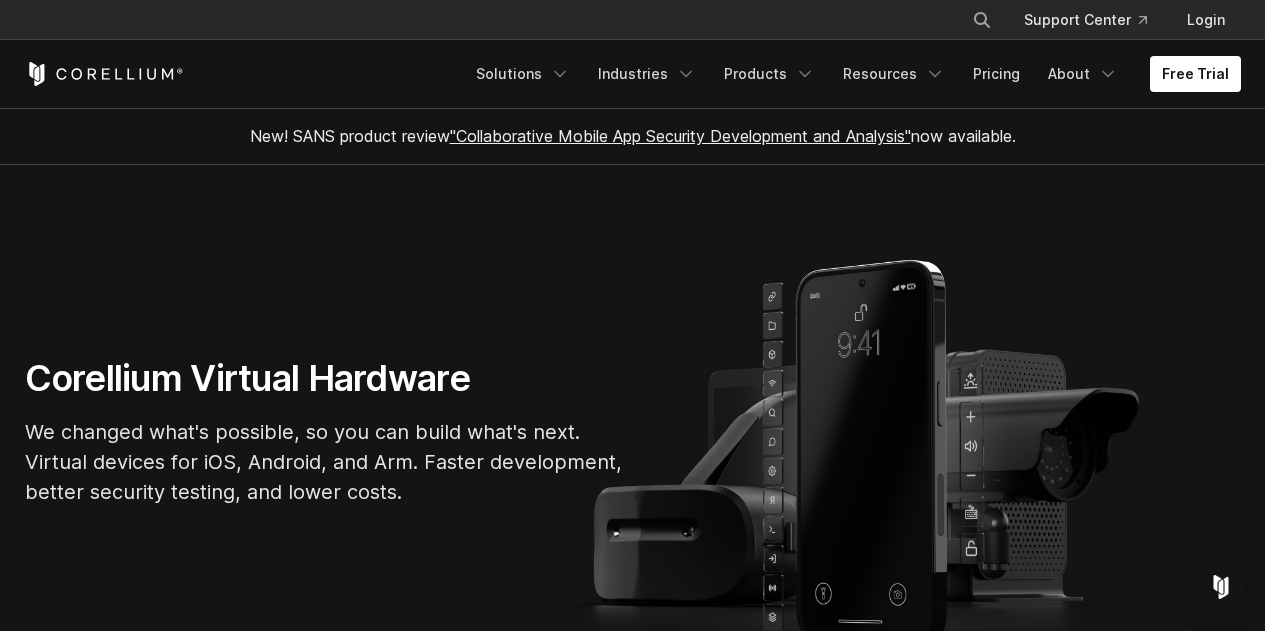 scroll, scrollTop: 900, scrollLeft: 0, axis: vertical 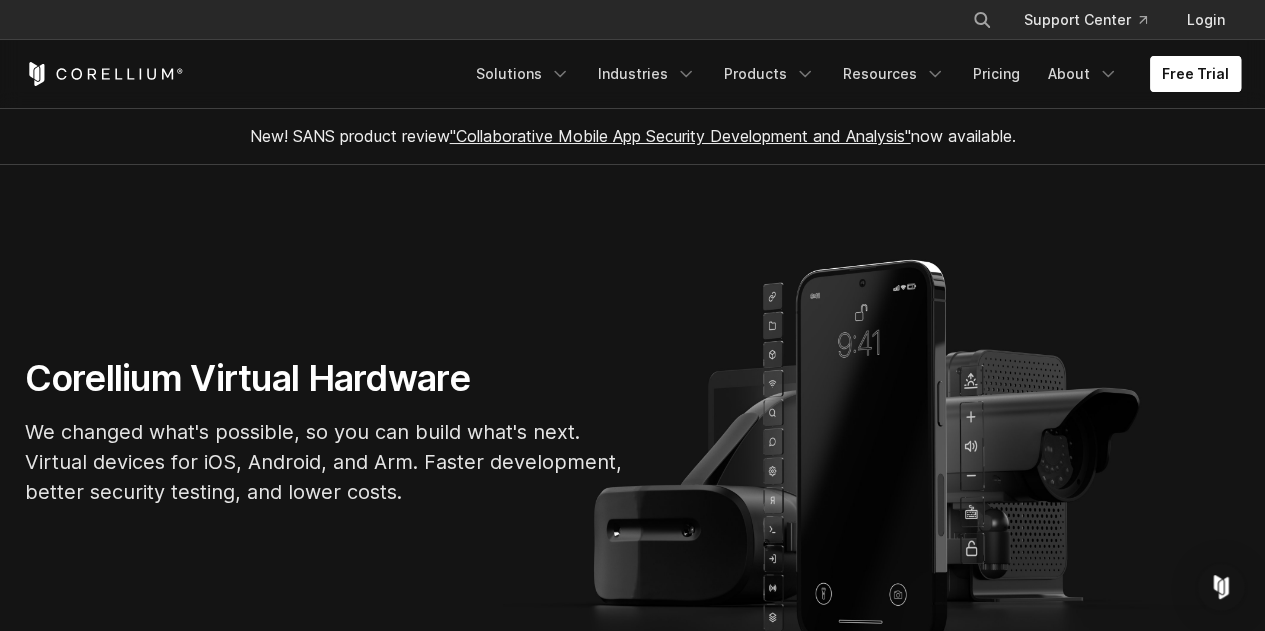 click on "Free Trial" at bounding box center [1195, 74] 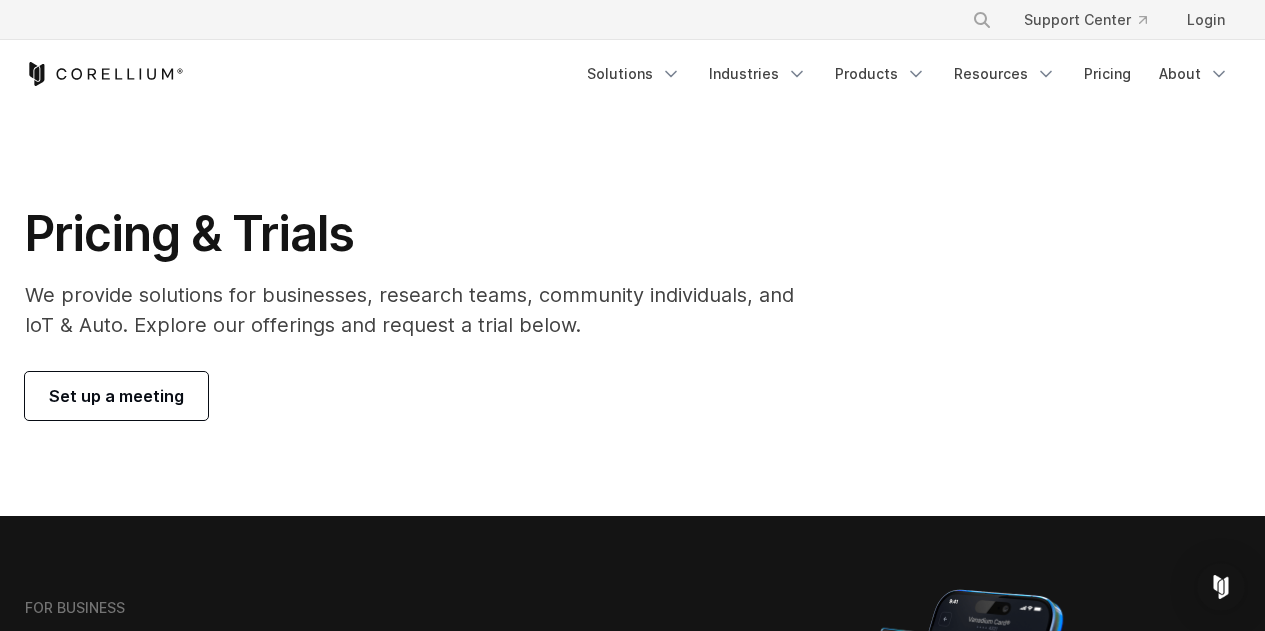 scroll, scrollTop: 0, scrollLeft: 0, axis: both 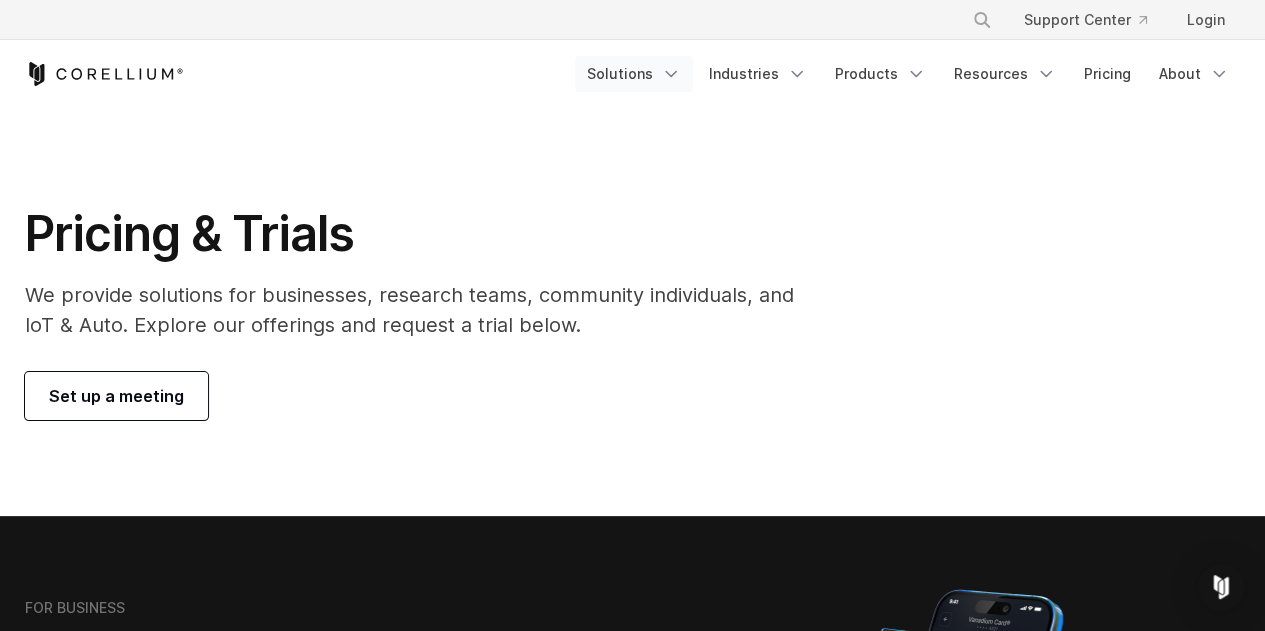 click on "Solutions" at bounding box center (634, 74) 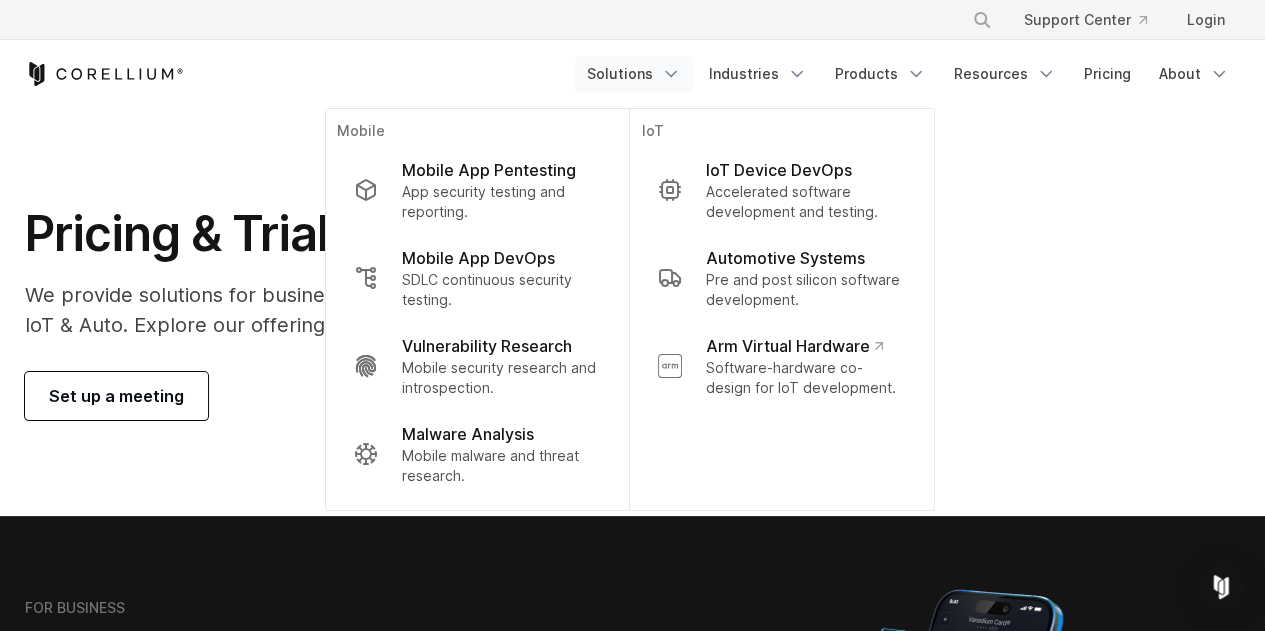 click on "Mobile App Pentesting" at bounding box center (488, 170) 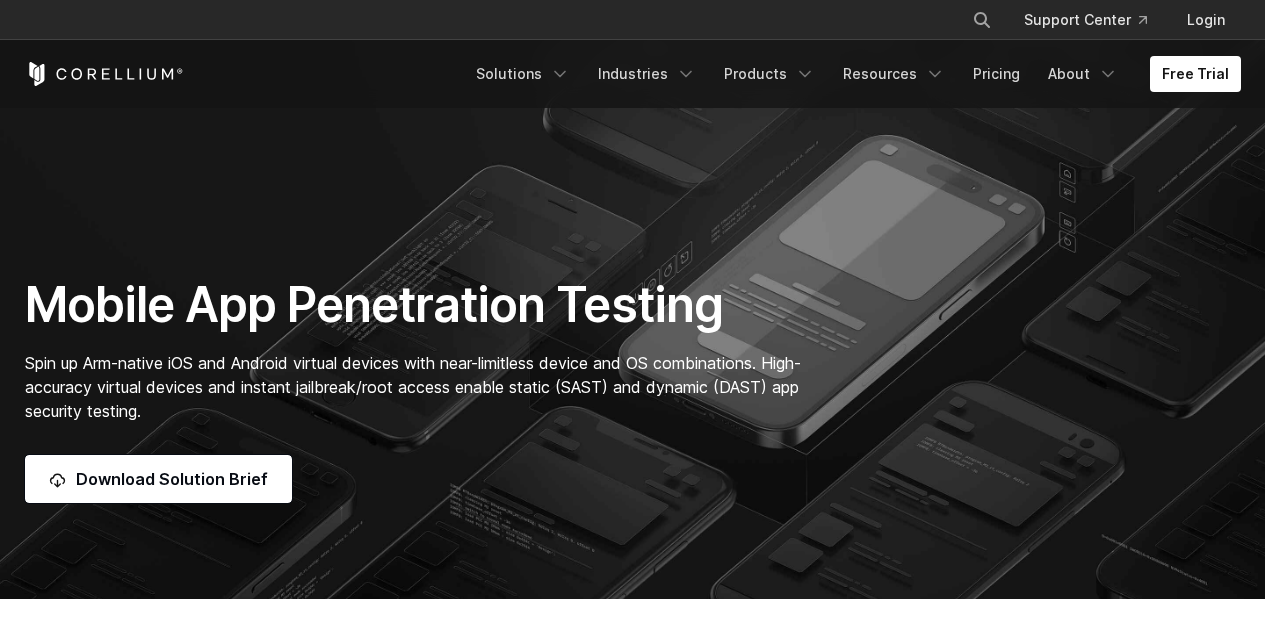 scroll, scrollTop: 272, scrollLeft: 0, axis: vertical 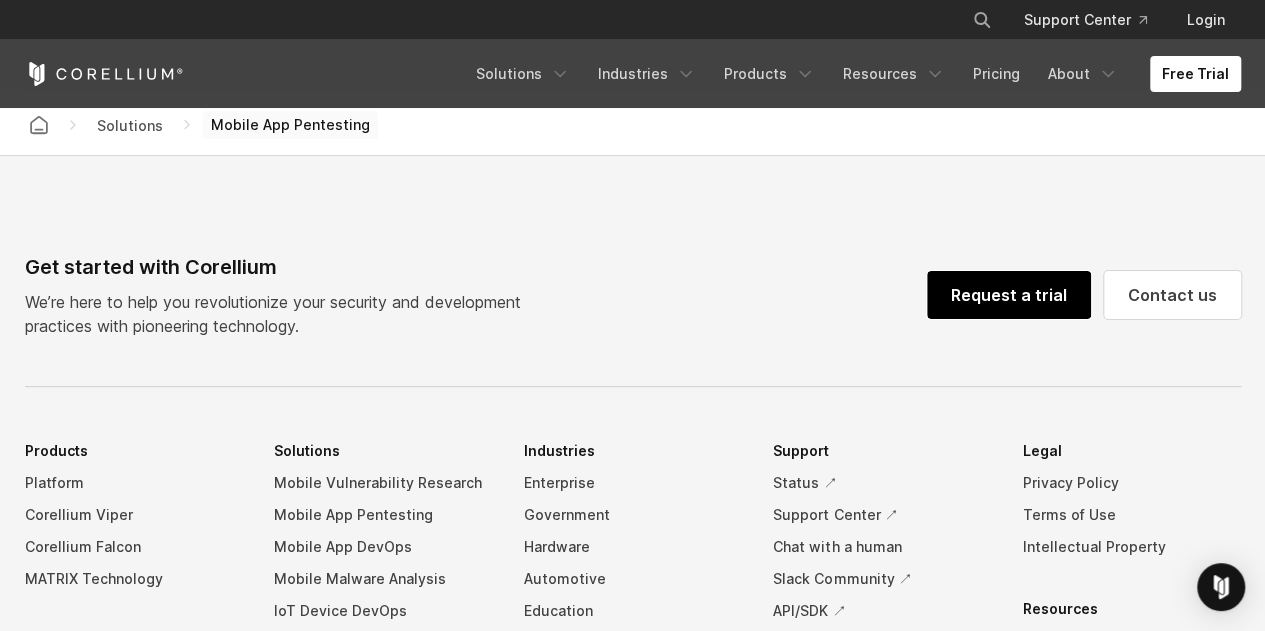 click on "Request a trial" at bounding box center (1009, 295) 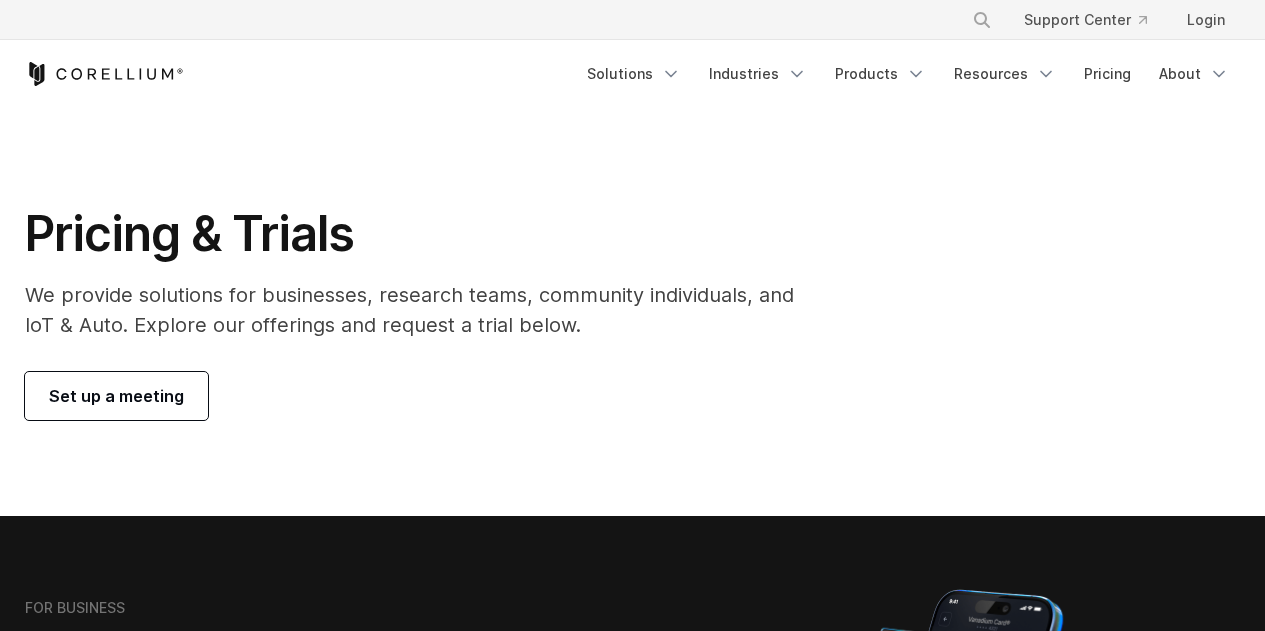 scroll, scrollTop: 0, scrollLeft: 0, axis: both 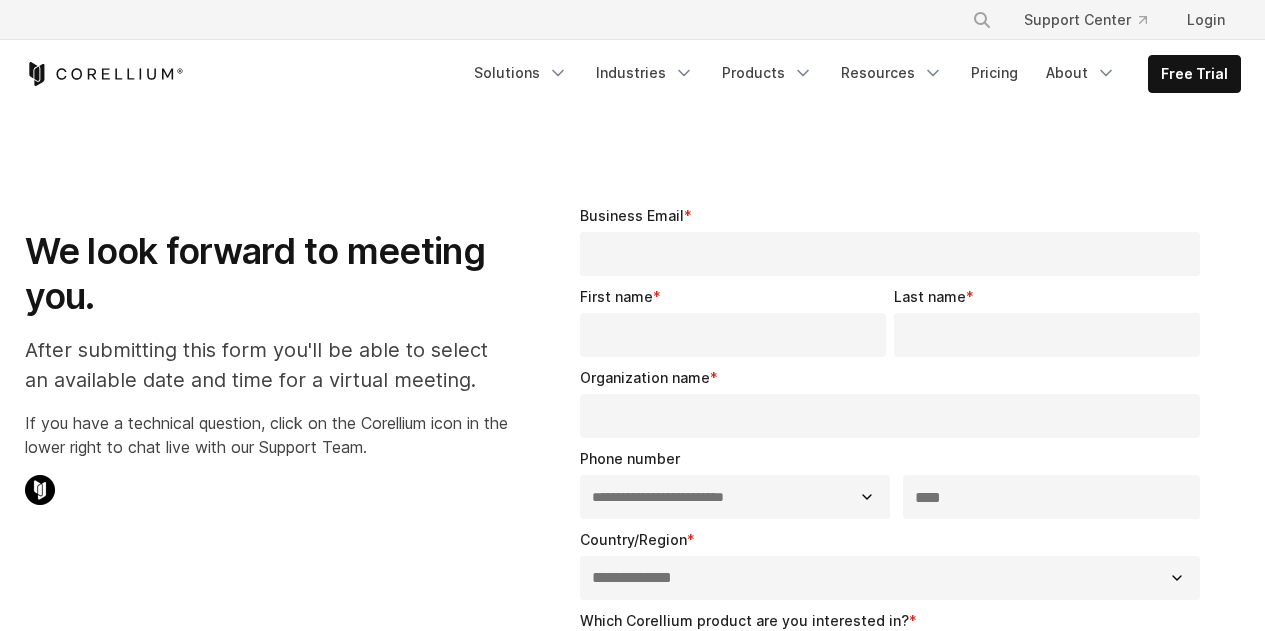 select on "**" 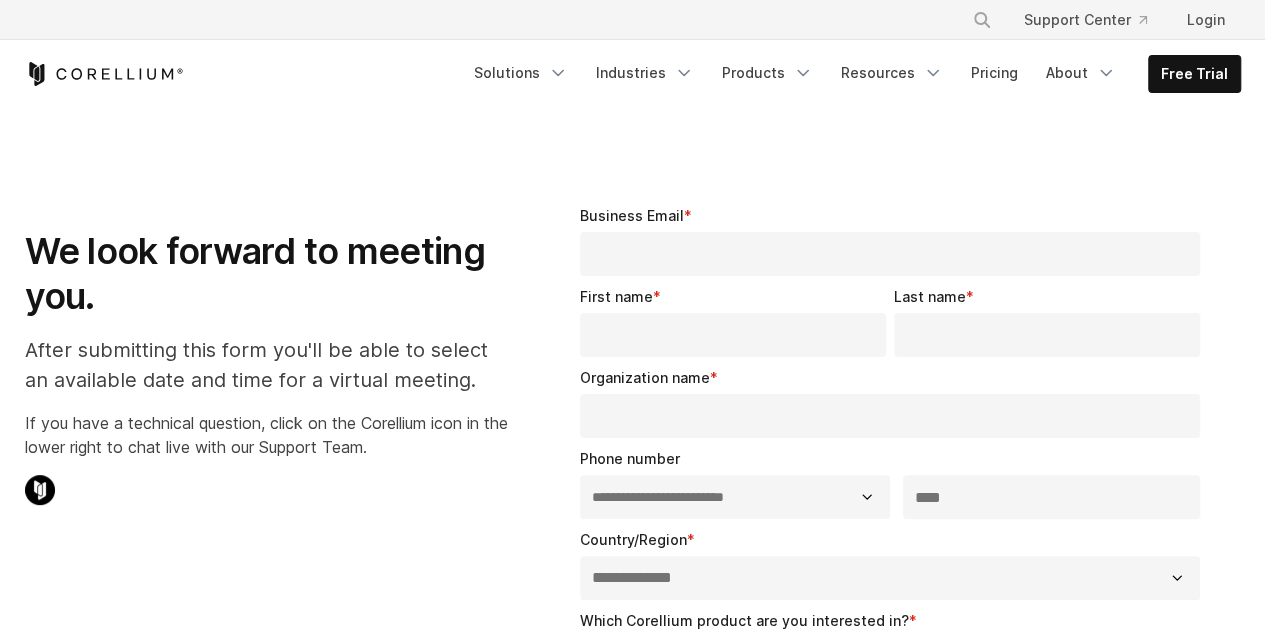 scroll, scrollTop: 0, scrollLeft: 0, axis: both 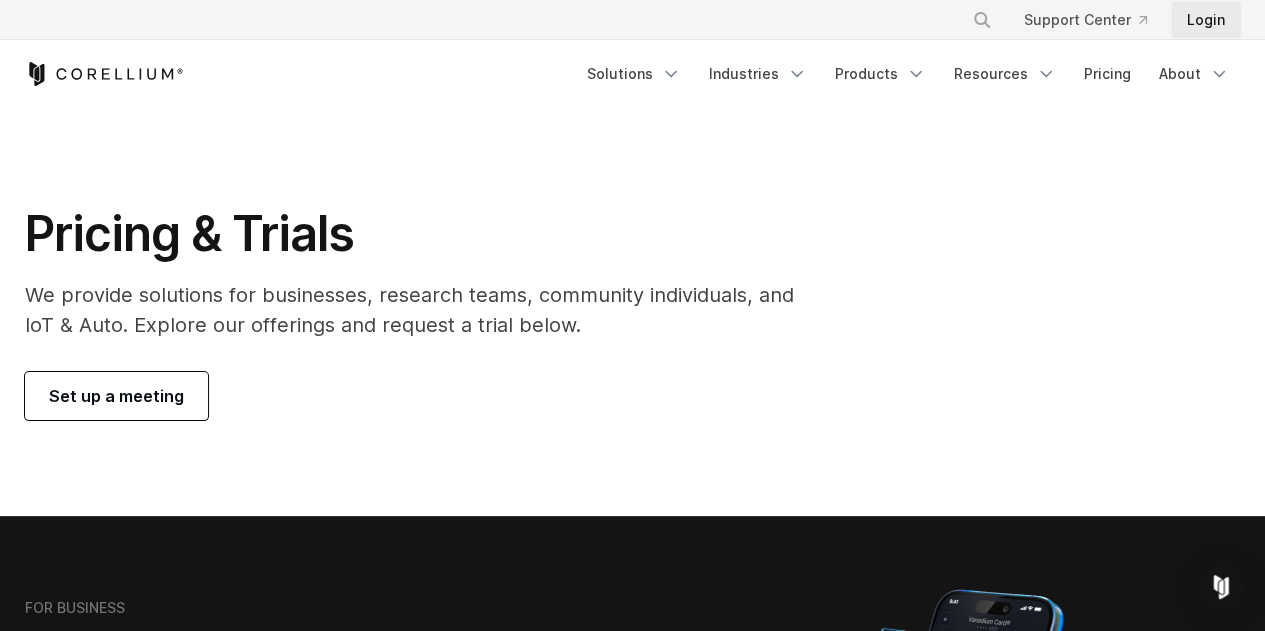 click on "Login" at bounding box center [1206, 20] 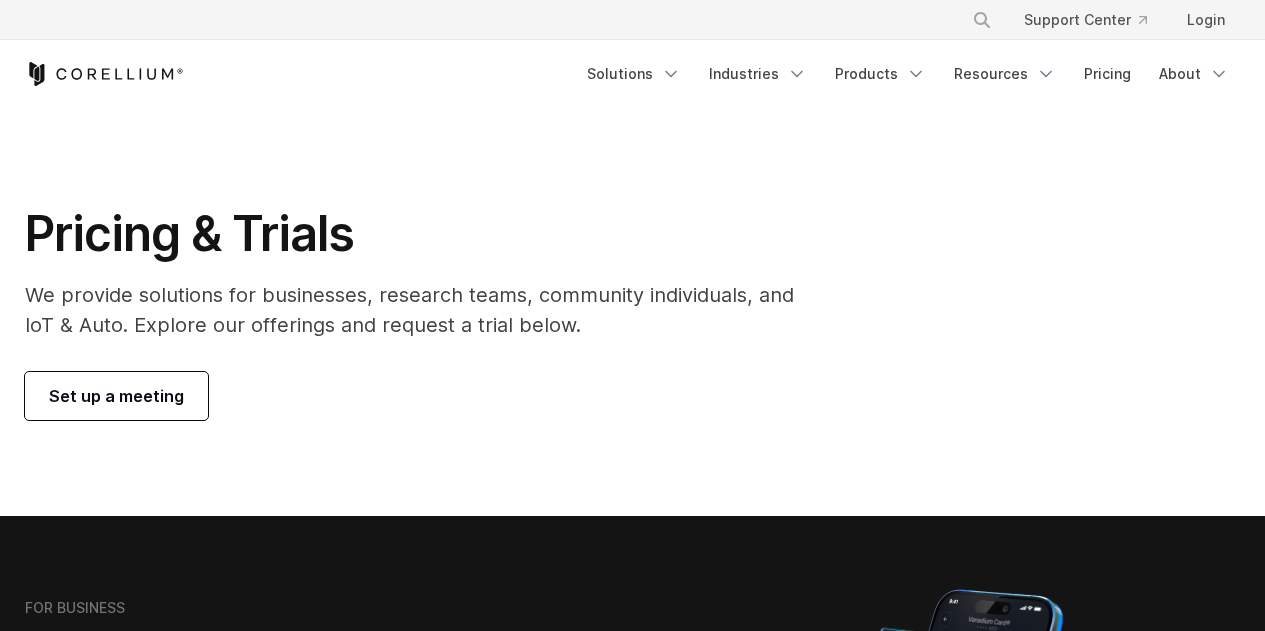 scroll, scrollTop: 0, scrollLeft: 0, axis: both 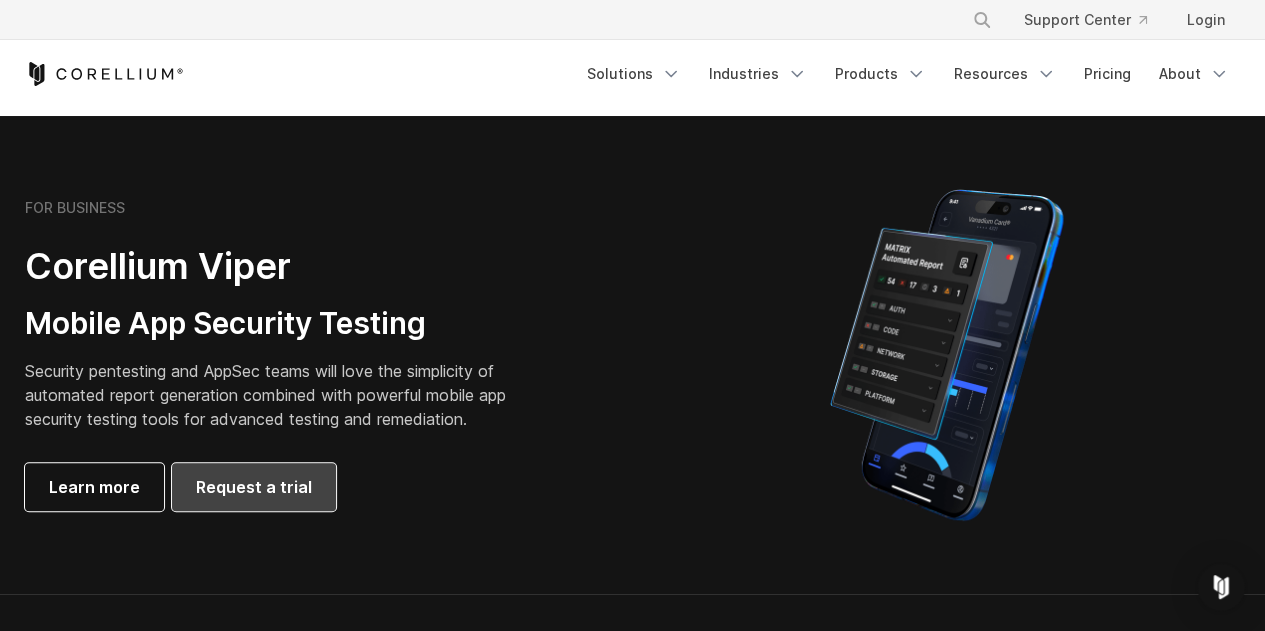click on "Request a trial" at bounding box center [254, 487] 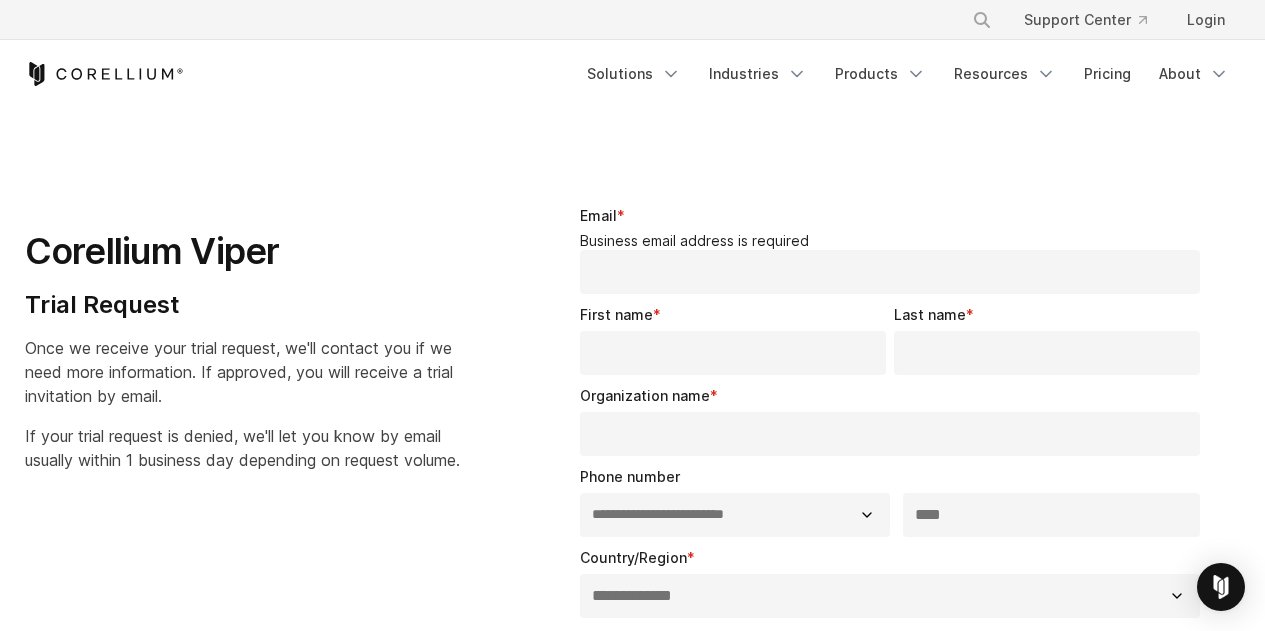 select on "**" 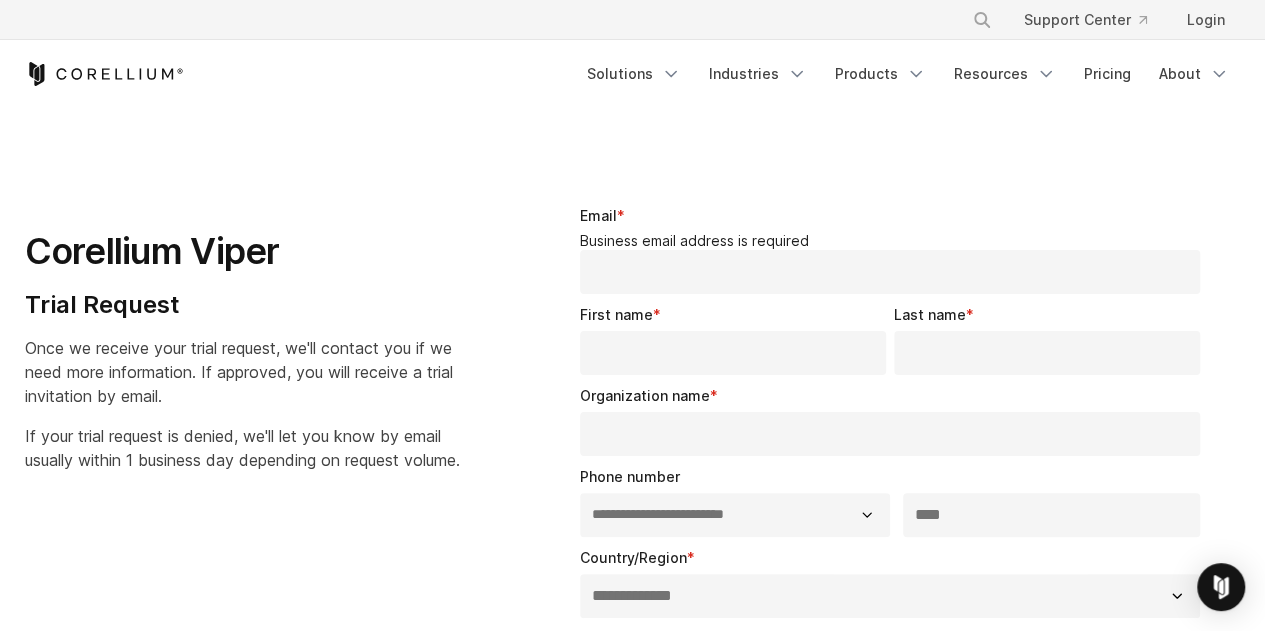 scroll, scrollTop: 0, scrollLeft: 0, axis: both 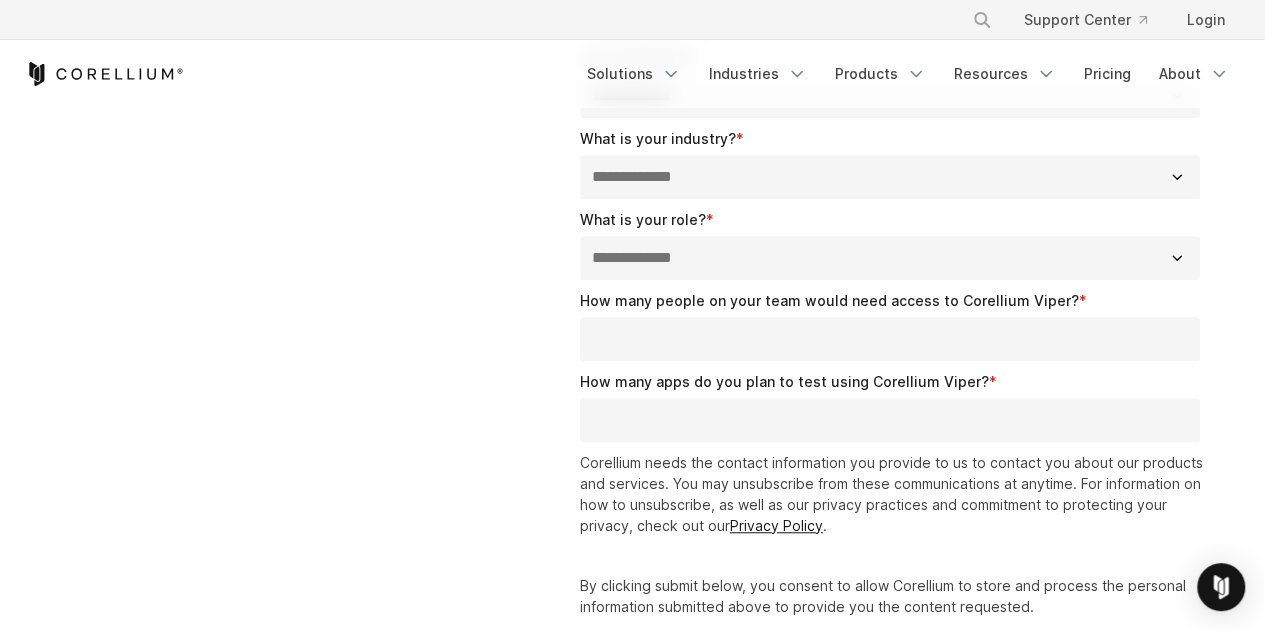 click on "**********" at bounding box center [890, 258] 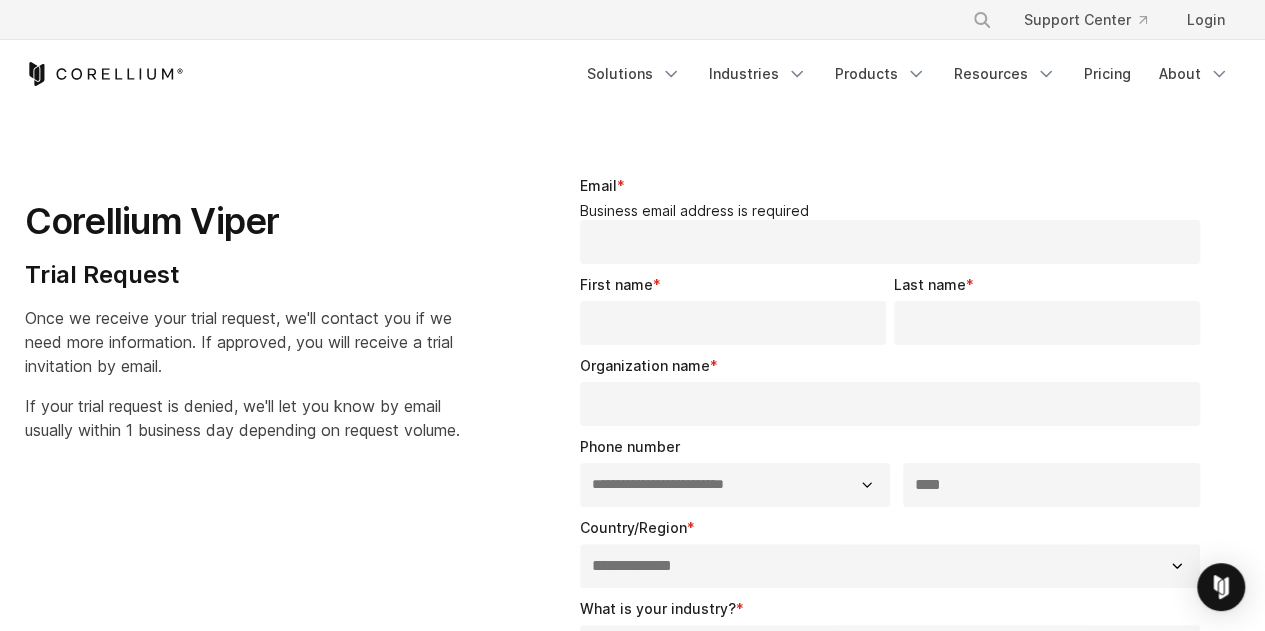 scroll, scrollTop: 0, scrollLeft: 0, axis: both 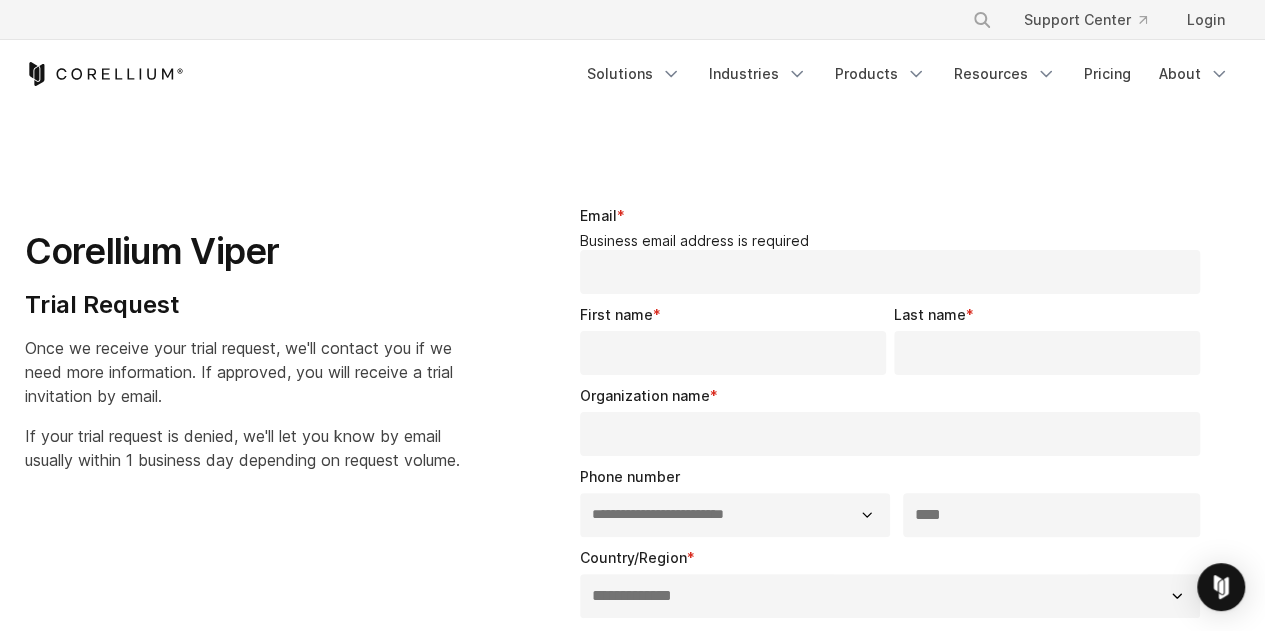 click on "Email *" at bounding box center (890, 272) 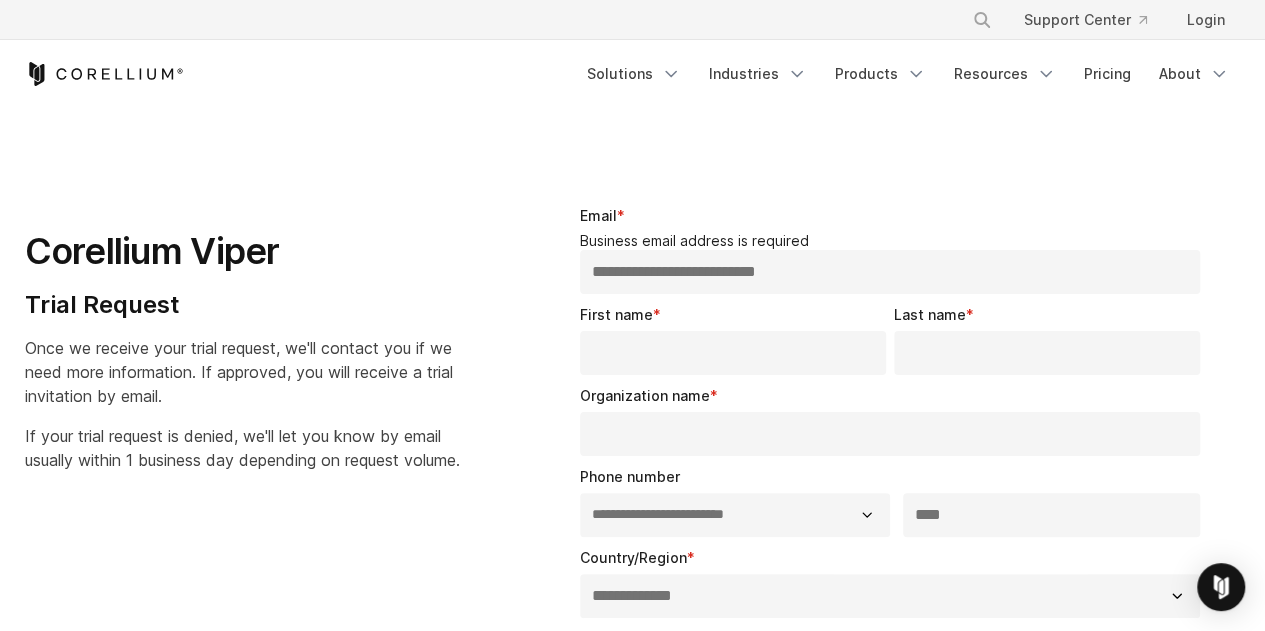 type on "**********" 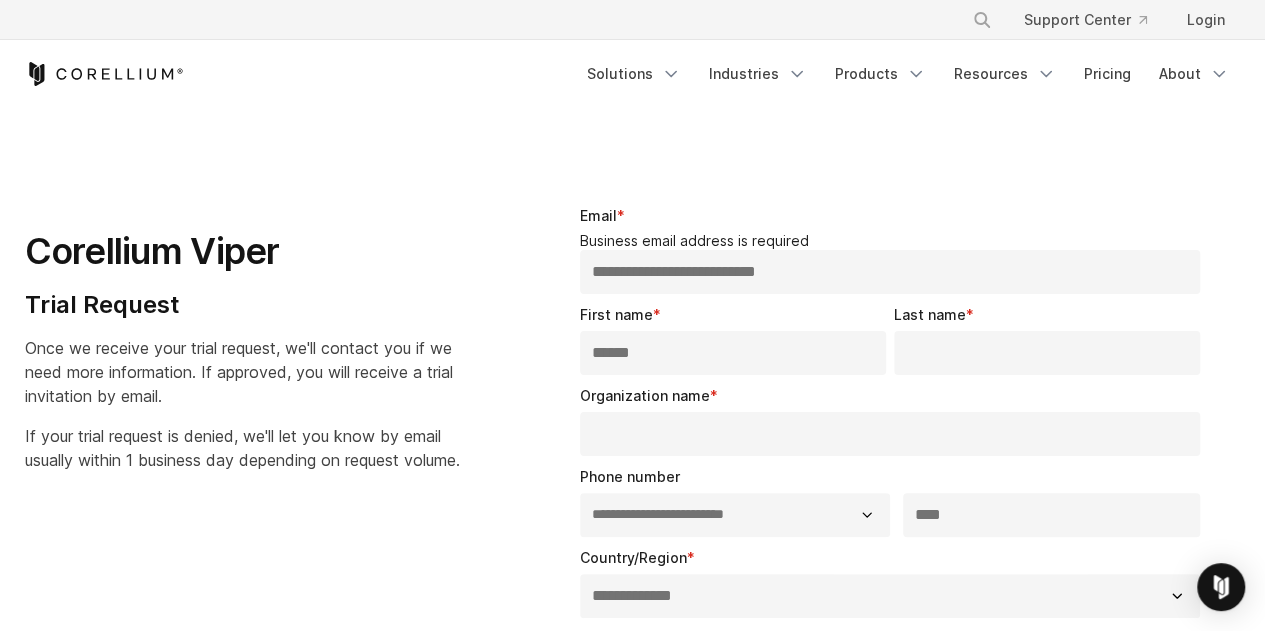 type on "******" 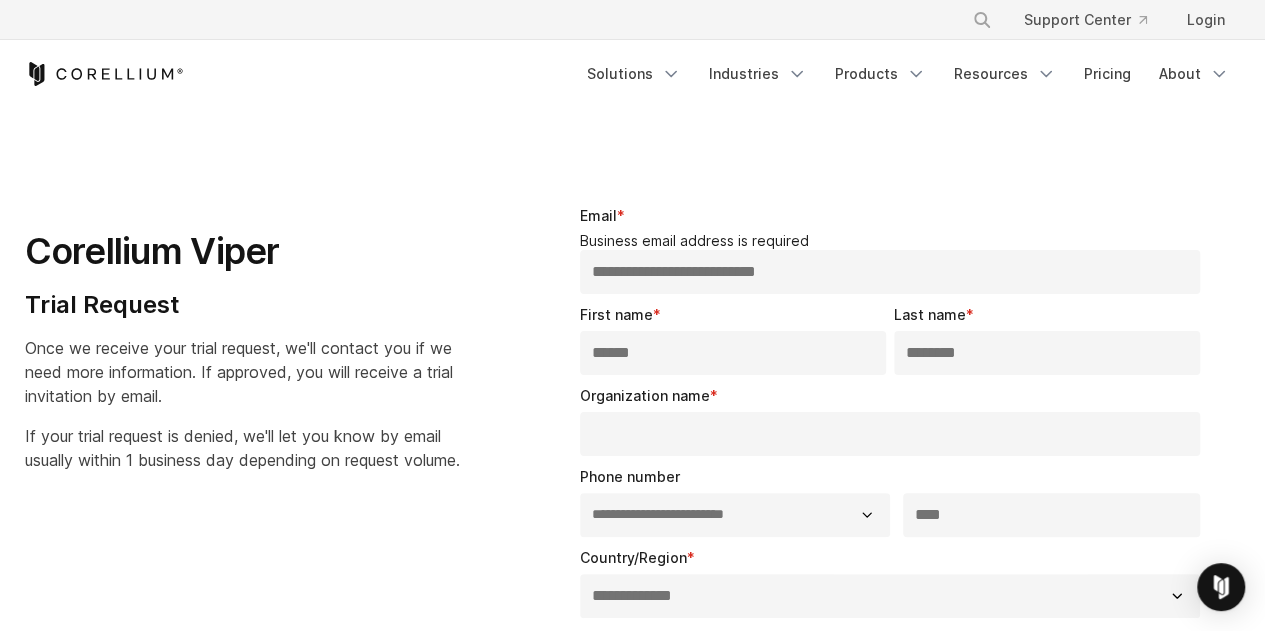 type on "********" 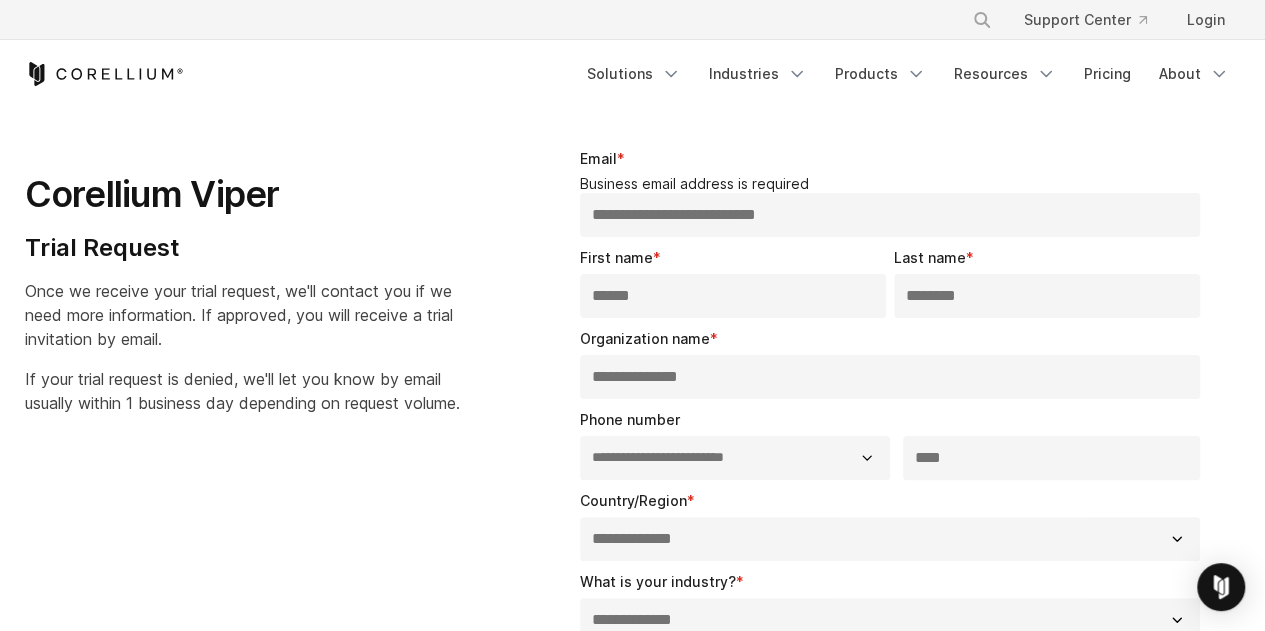 scroll, scrollTop: 100, scrollLeft: 0, axis: vertical 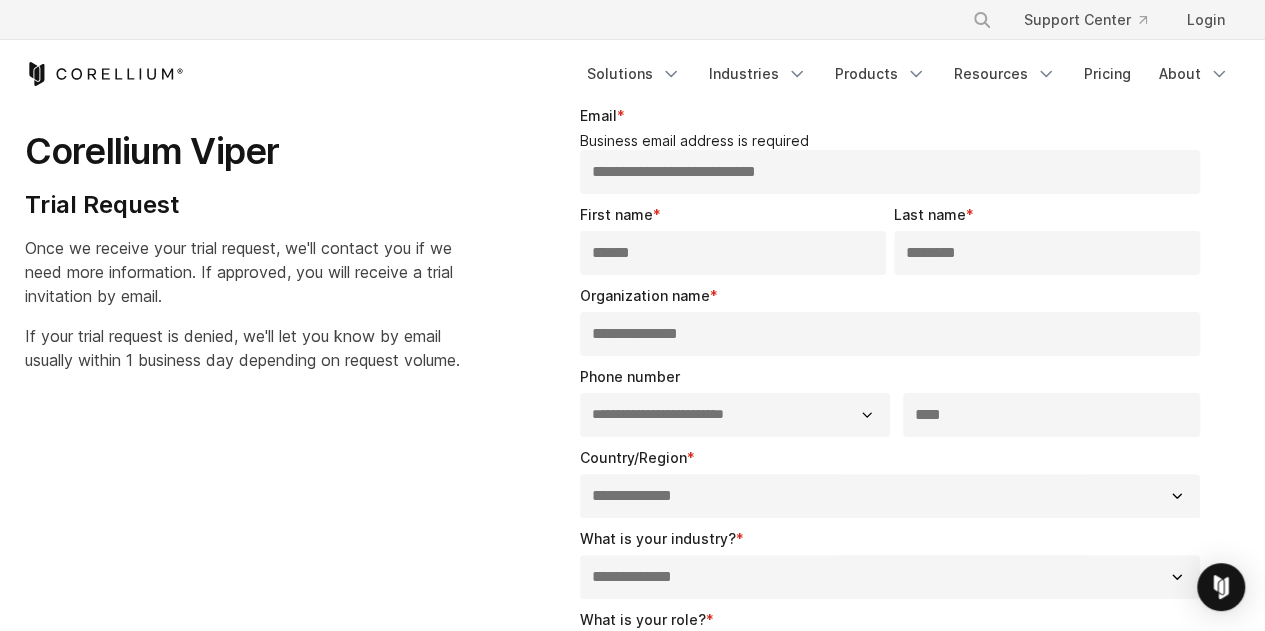 type on "**********" 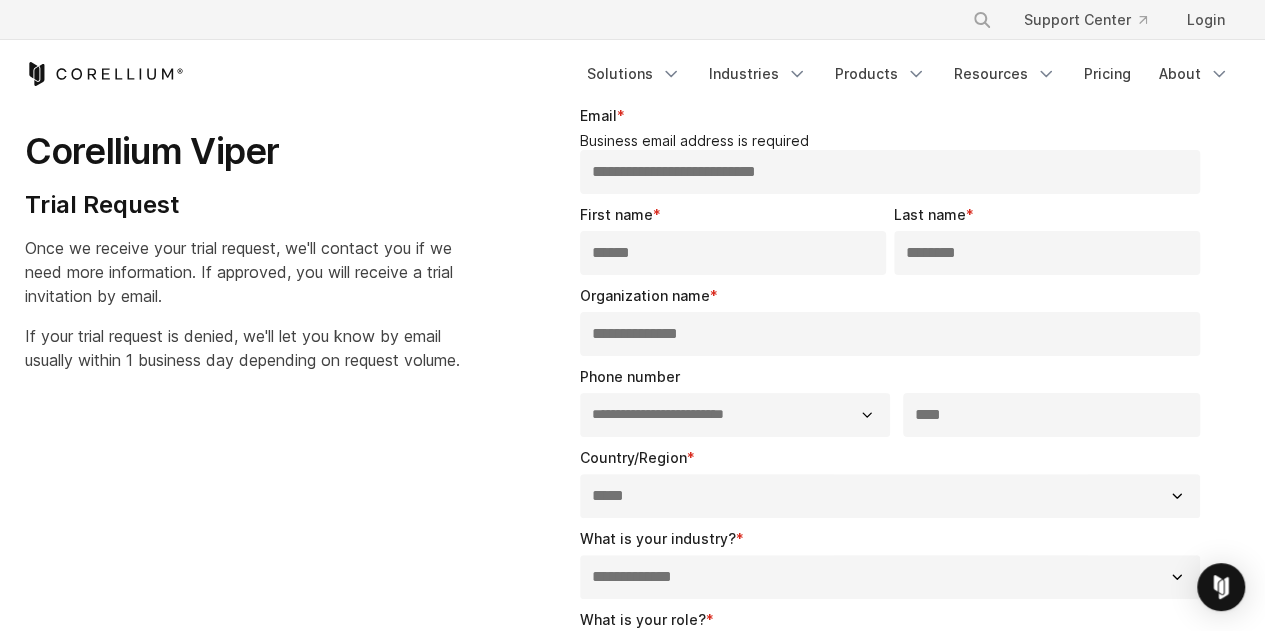click on "**********" at bounding box center (890, 496) 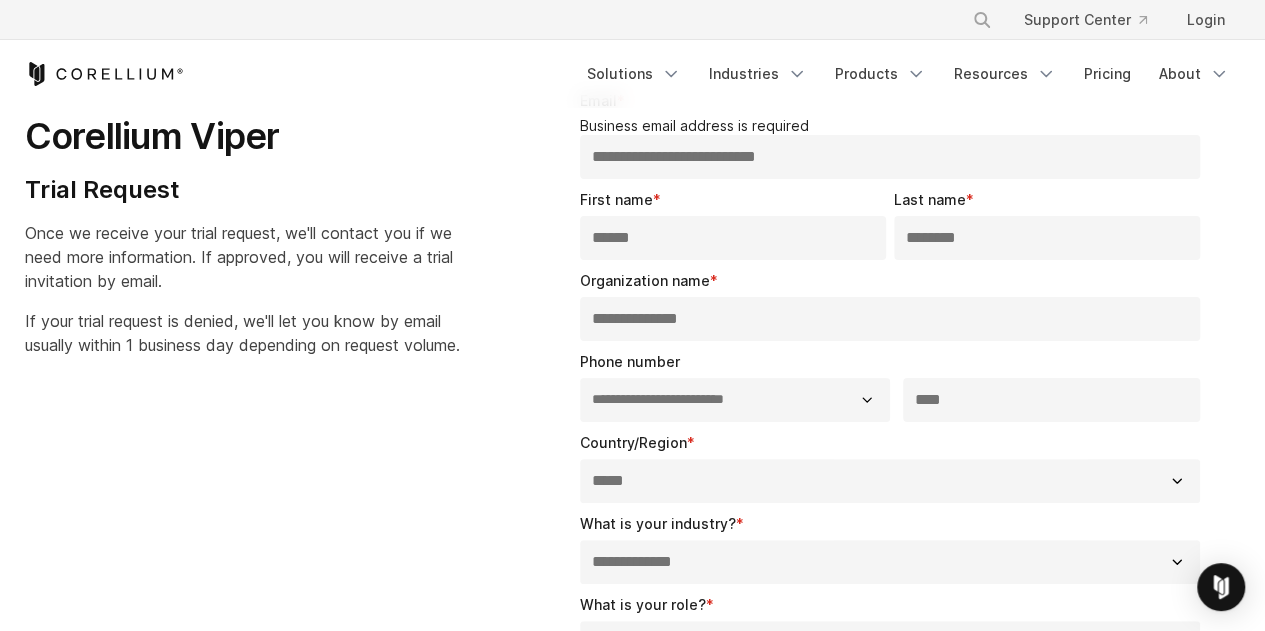 scroll, scrollTop: 300, scrollLeft: 0, axis: vertical 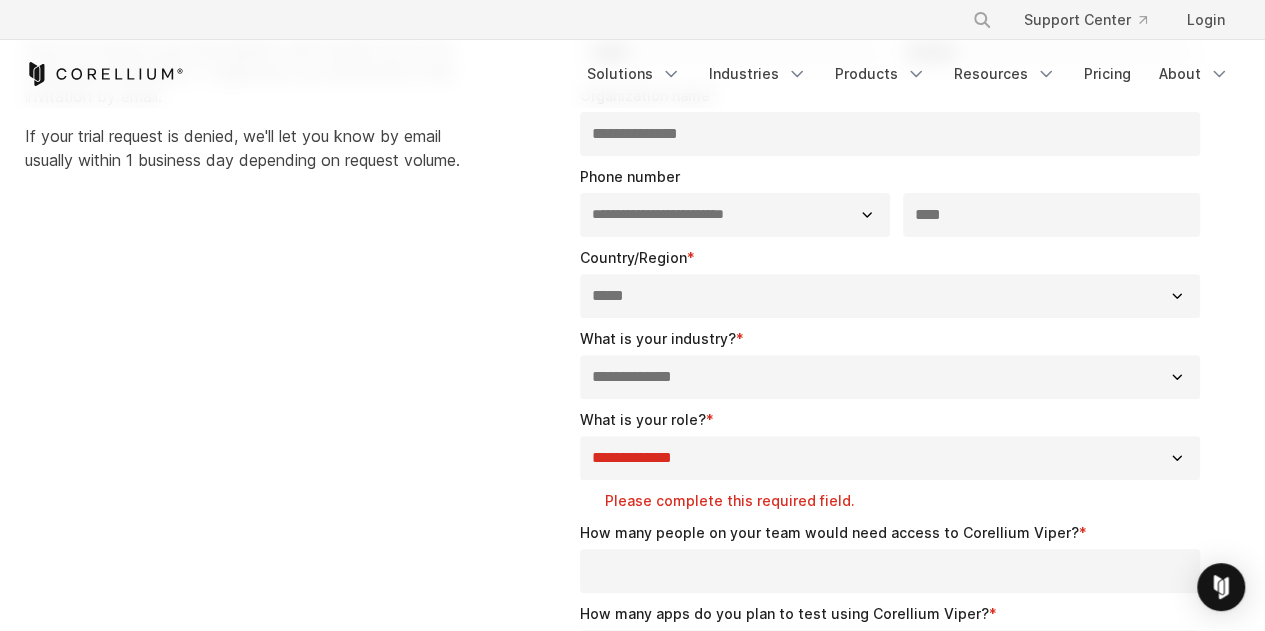 drag, startPoint x: 726, startPoint y: 375, endPoint x: 729, endPoint y: 389, distance: 14.3178215 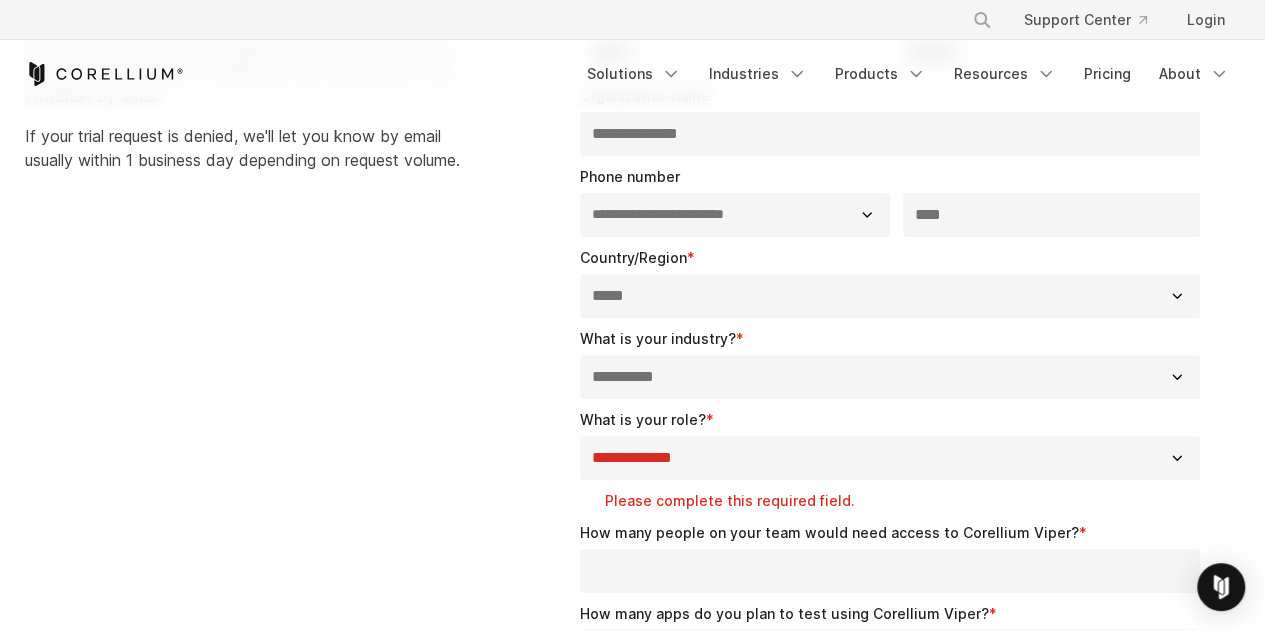 click on "**********" at bounding box center (890, 377) 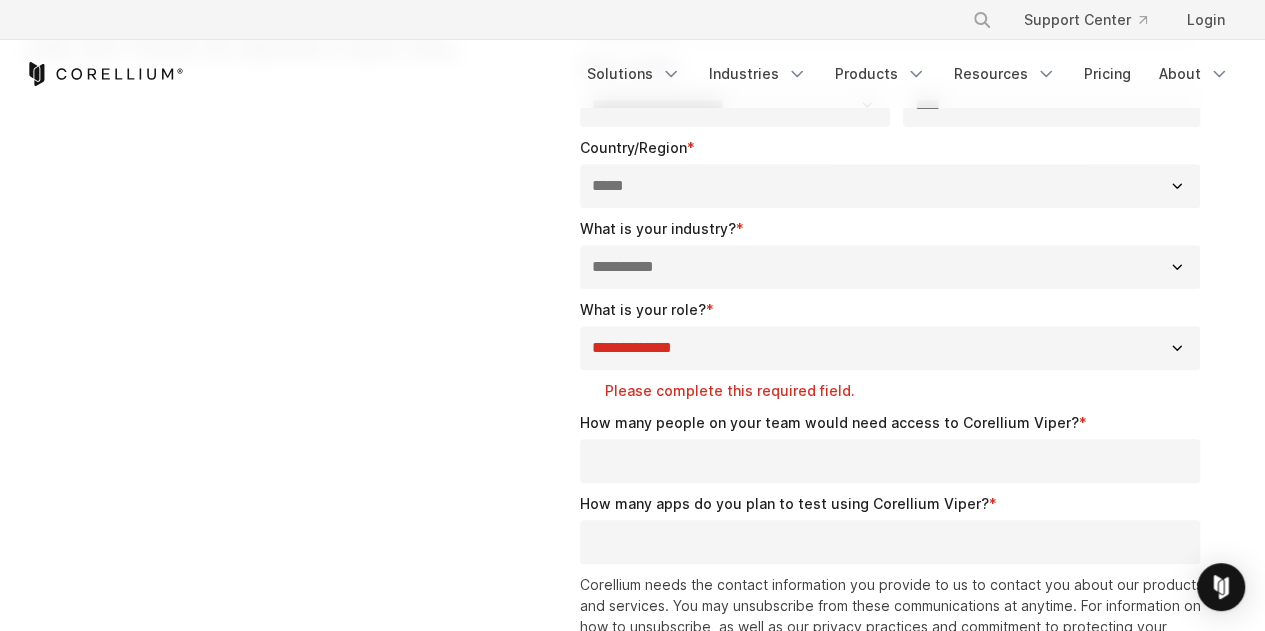 scroll, scrollTop: 600, scrollLeft: 0, axis: vertical 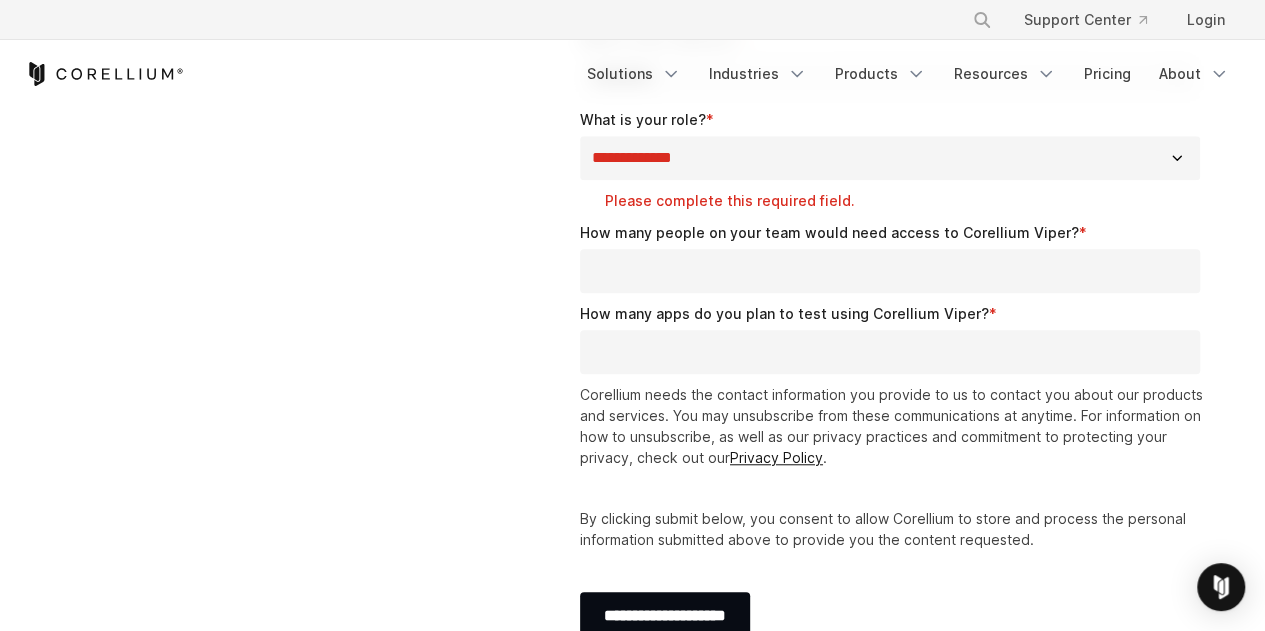 click on "**********" at bounding box center [890, 158] 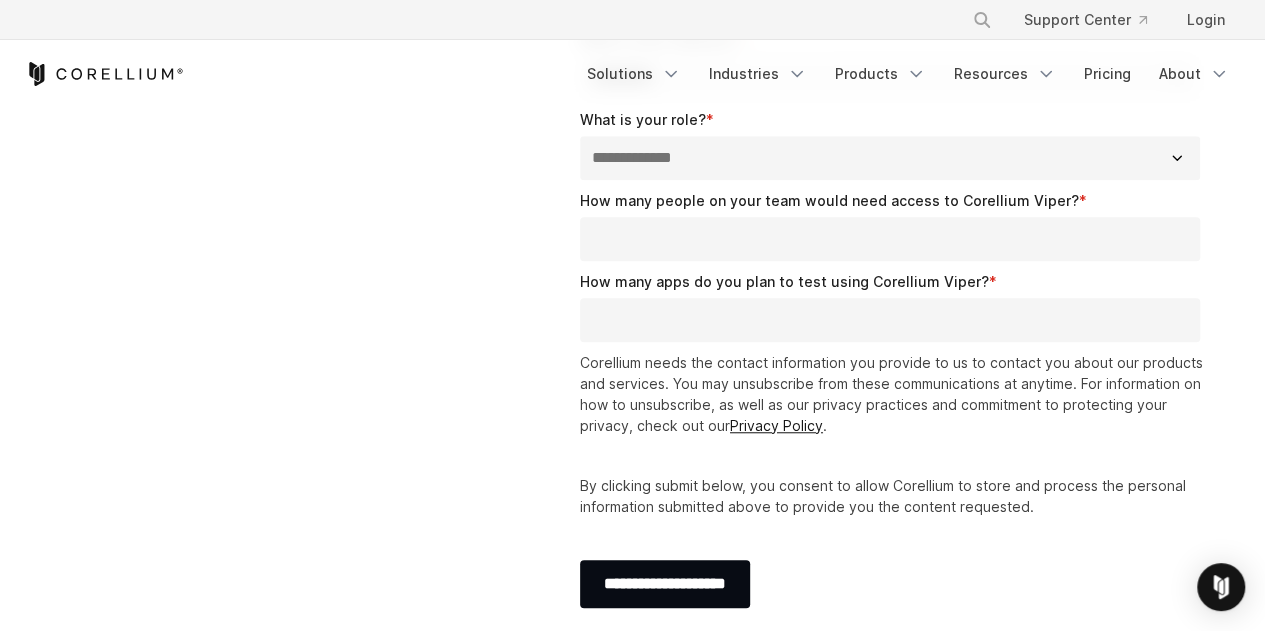 click on "How many people on your team would need access to Corellium Viper? *" at bounding box center (890, 239) 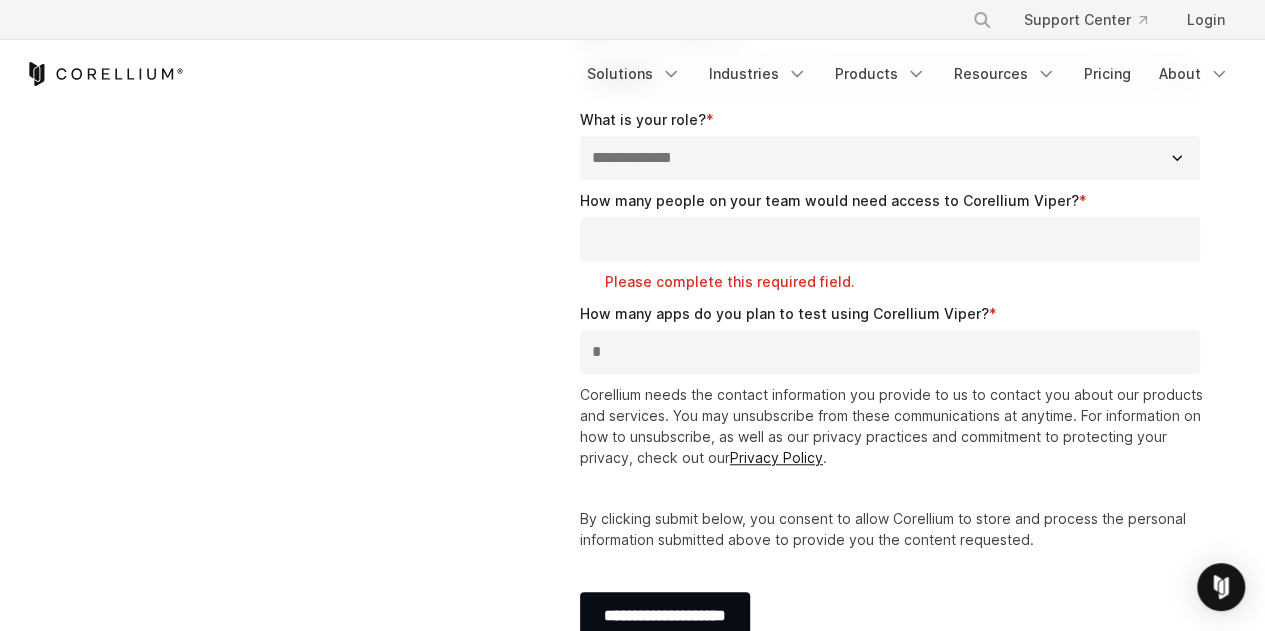type on "*" 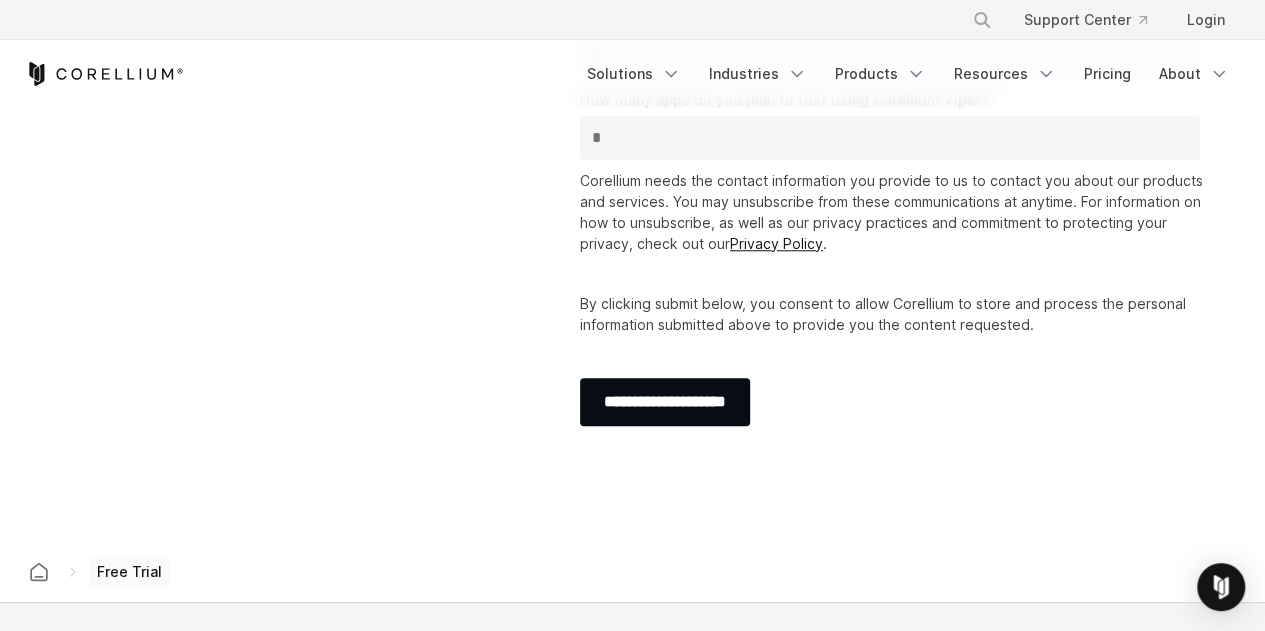 scroll, scrollTop: 800, scrollLeft: 0, axis: vertical 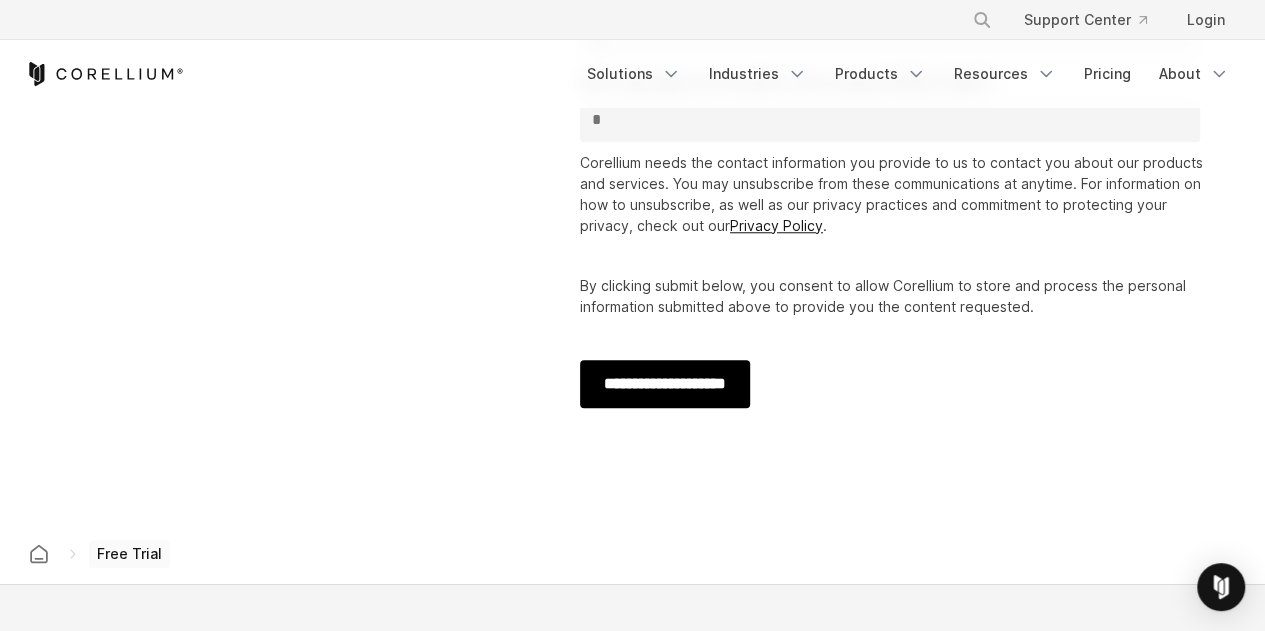 type on "*" 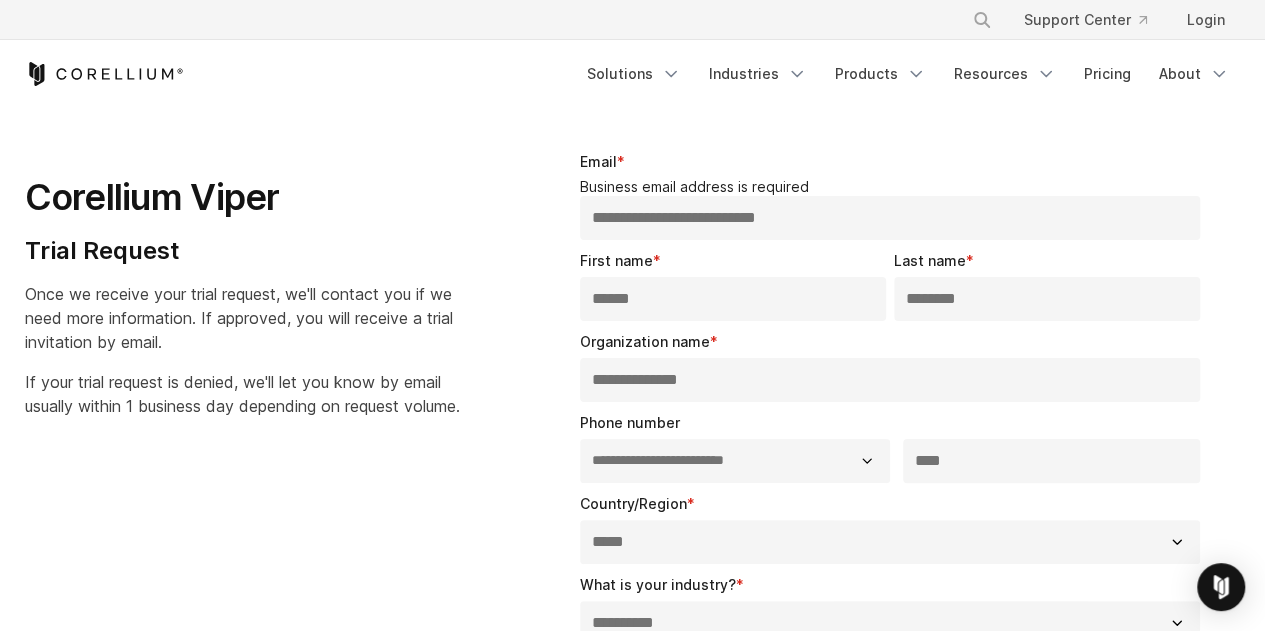 scroll, scrollTop: 100, scrollLeft: 0, axis: vertical 